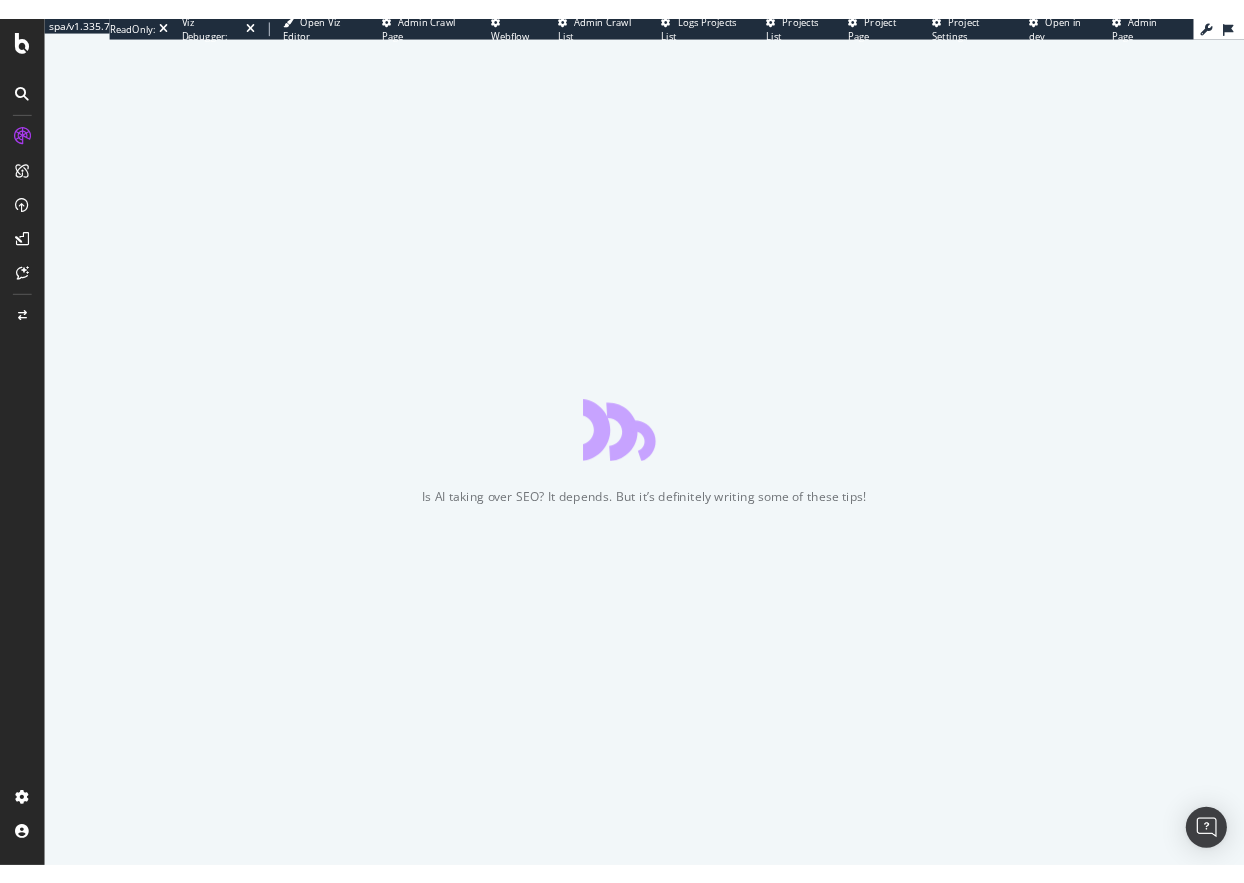 scroll, scrollTop: 0, scrollLeft: 0, axis: both 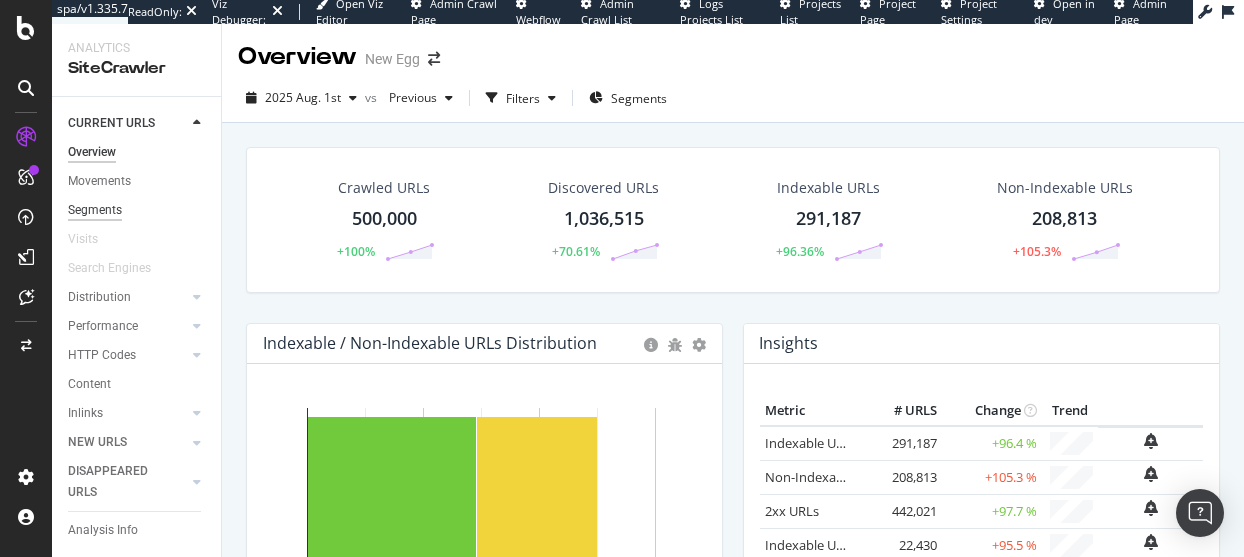 click on "Segments" at bounding box center (95, 210) 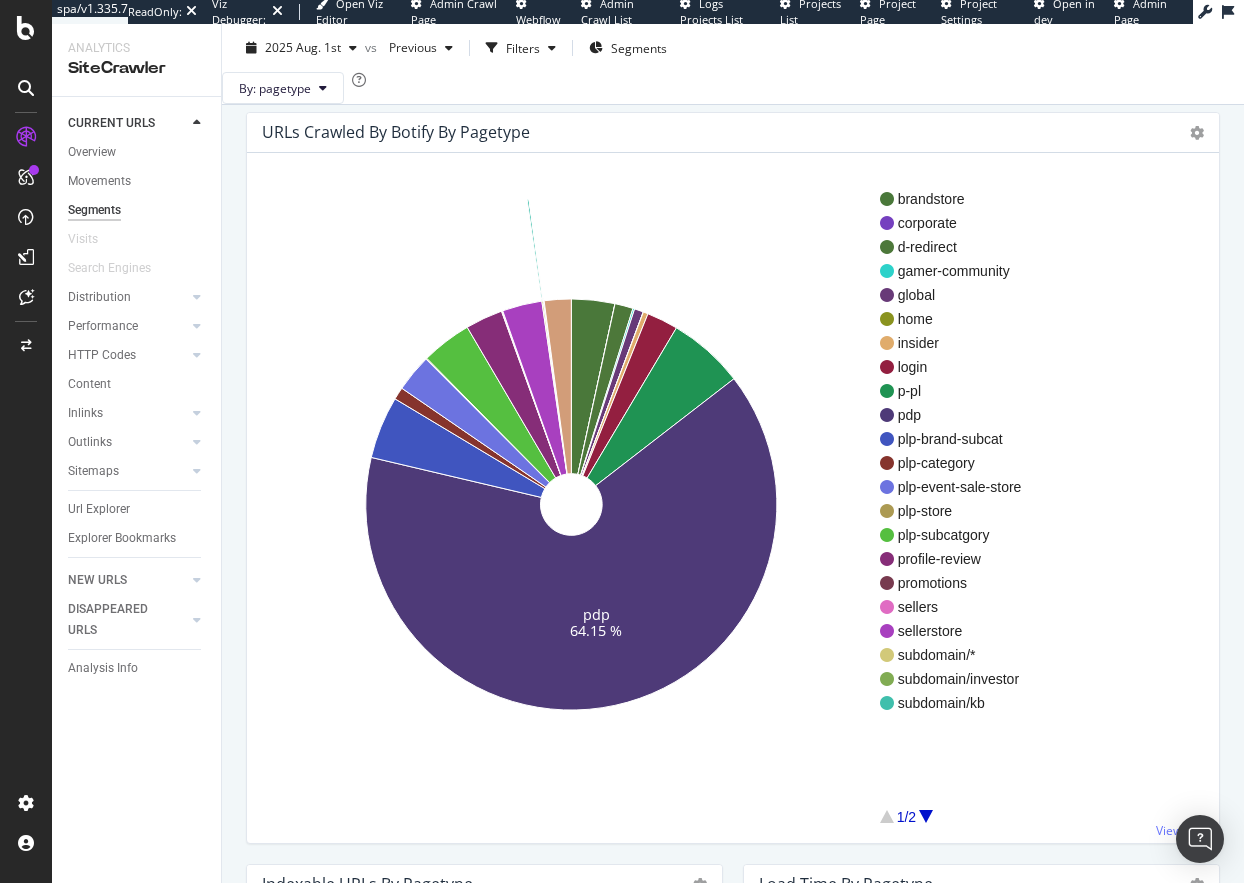scroll, scrollTop: 100, scrollLeft: 0, axis: vertical 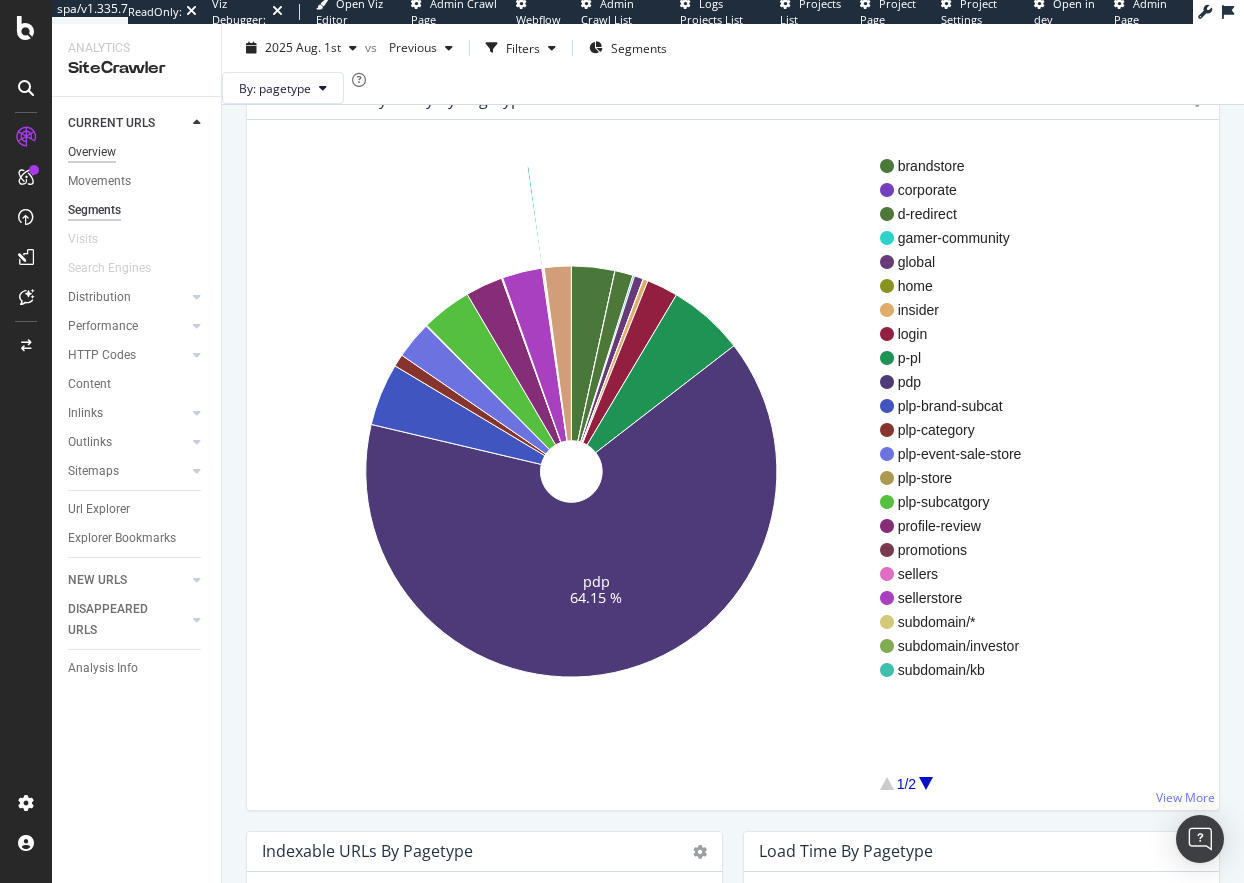 click on "Overview" at bounding box center [92, 152] 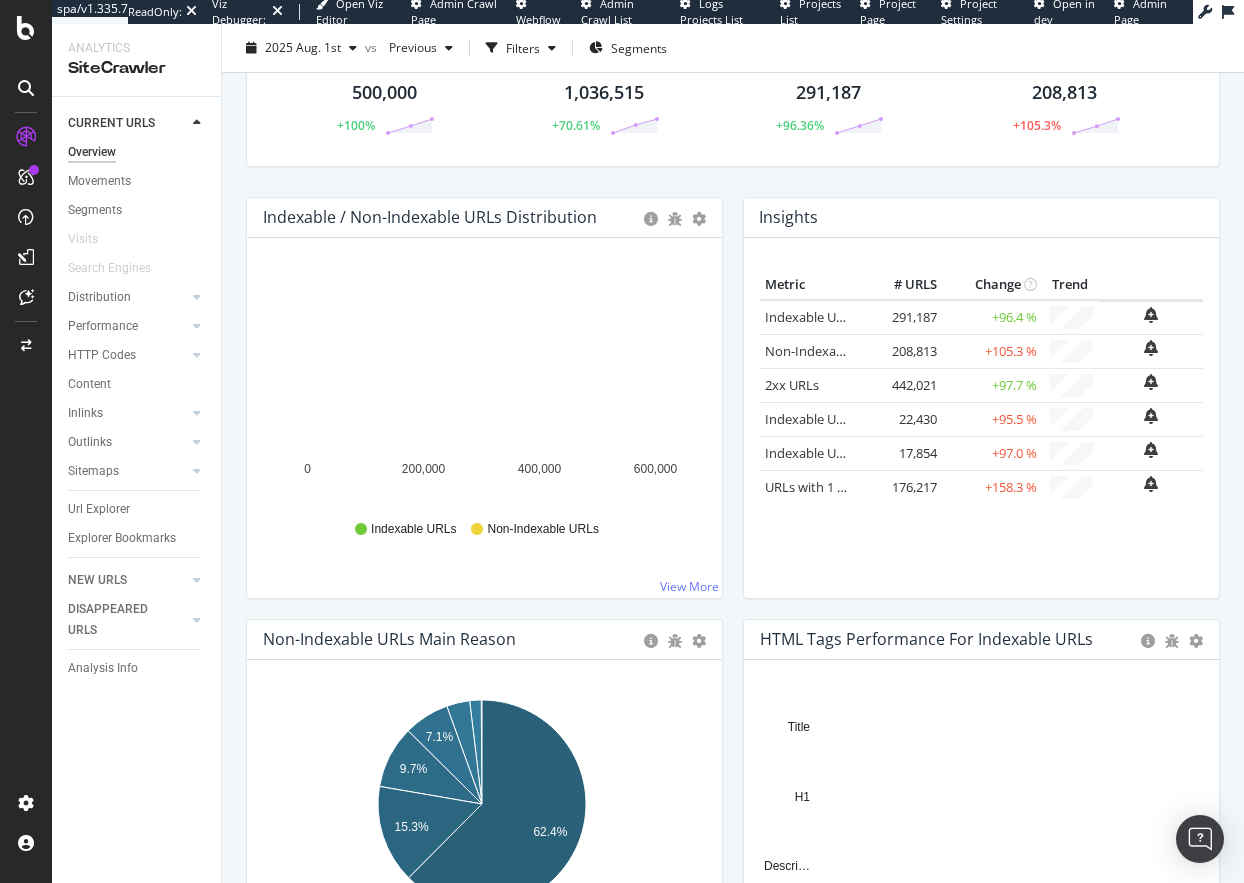 scroll, scrollTop: 0, scrollLeft: 0, axis: both 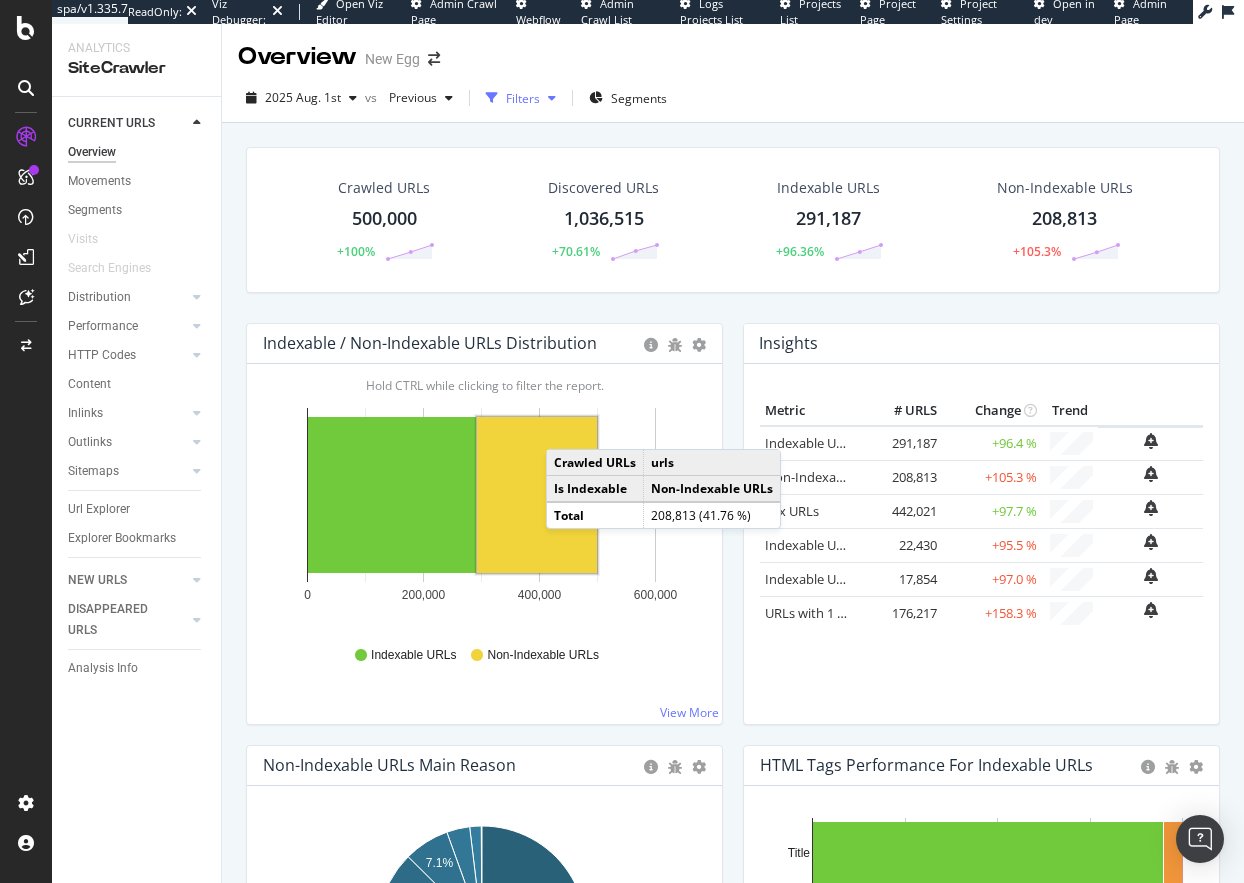 click at bounding box center [492, 98] 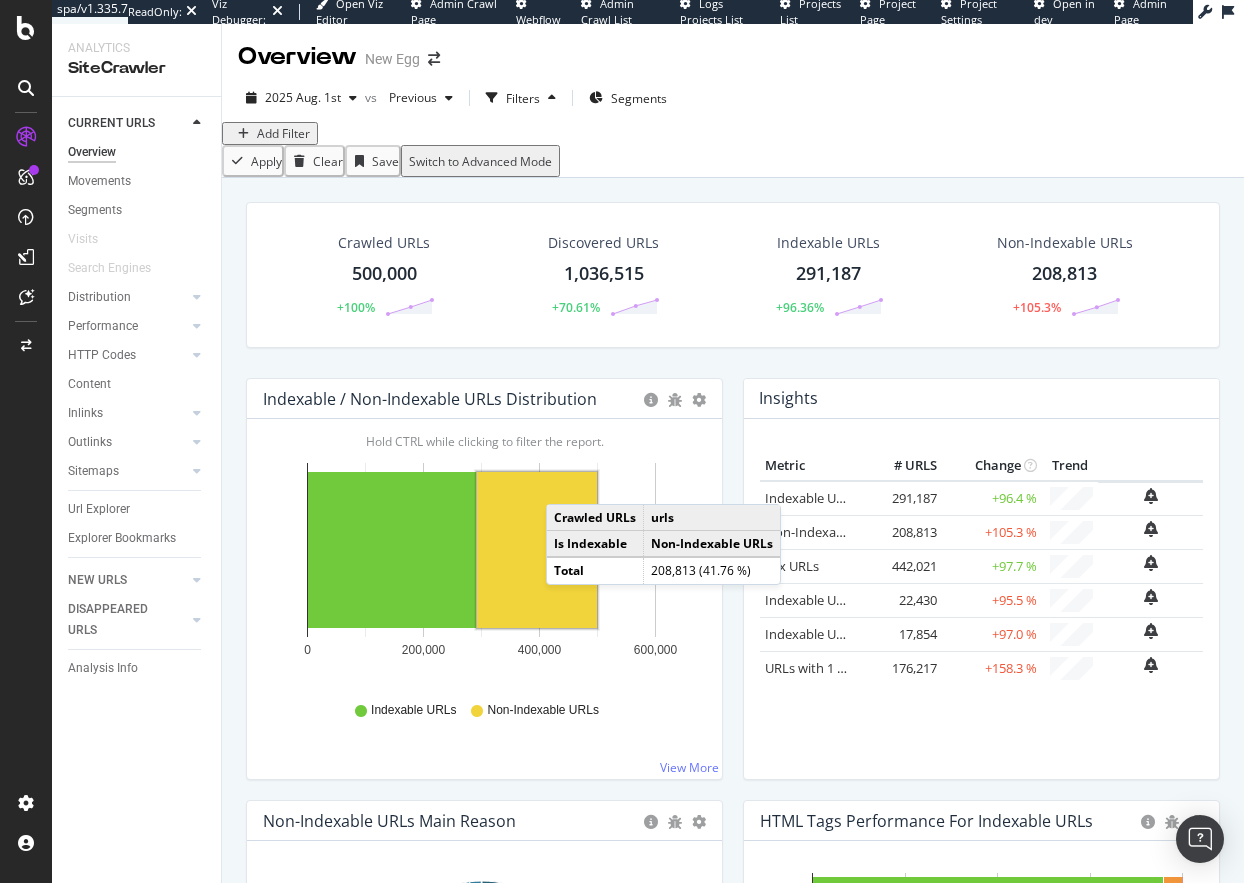 click on "Add Filter" at bounding box center [283, 133] 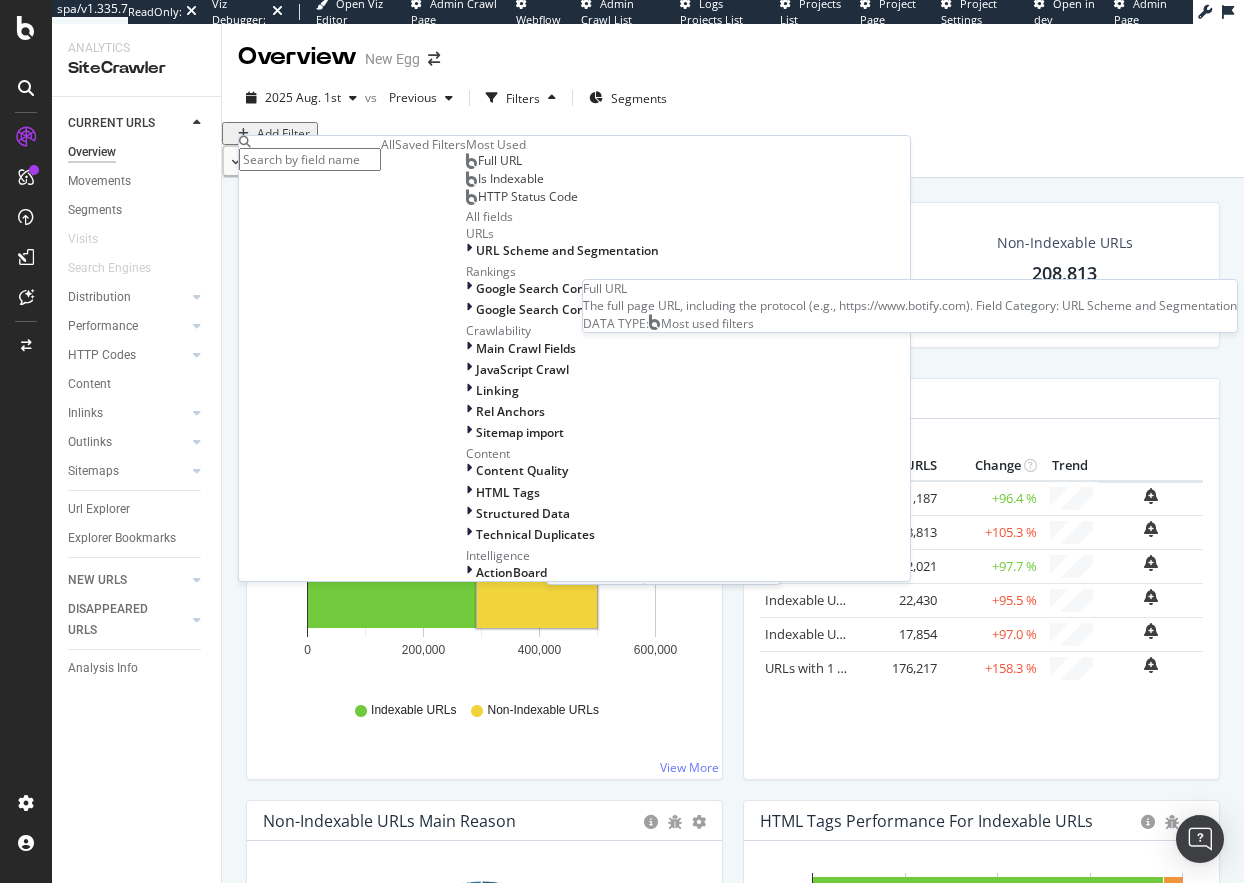 click on "Full URL" at bounding box center [500, 160] 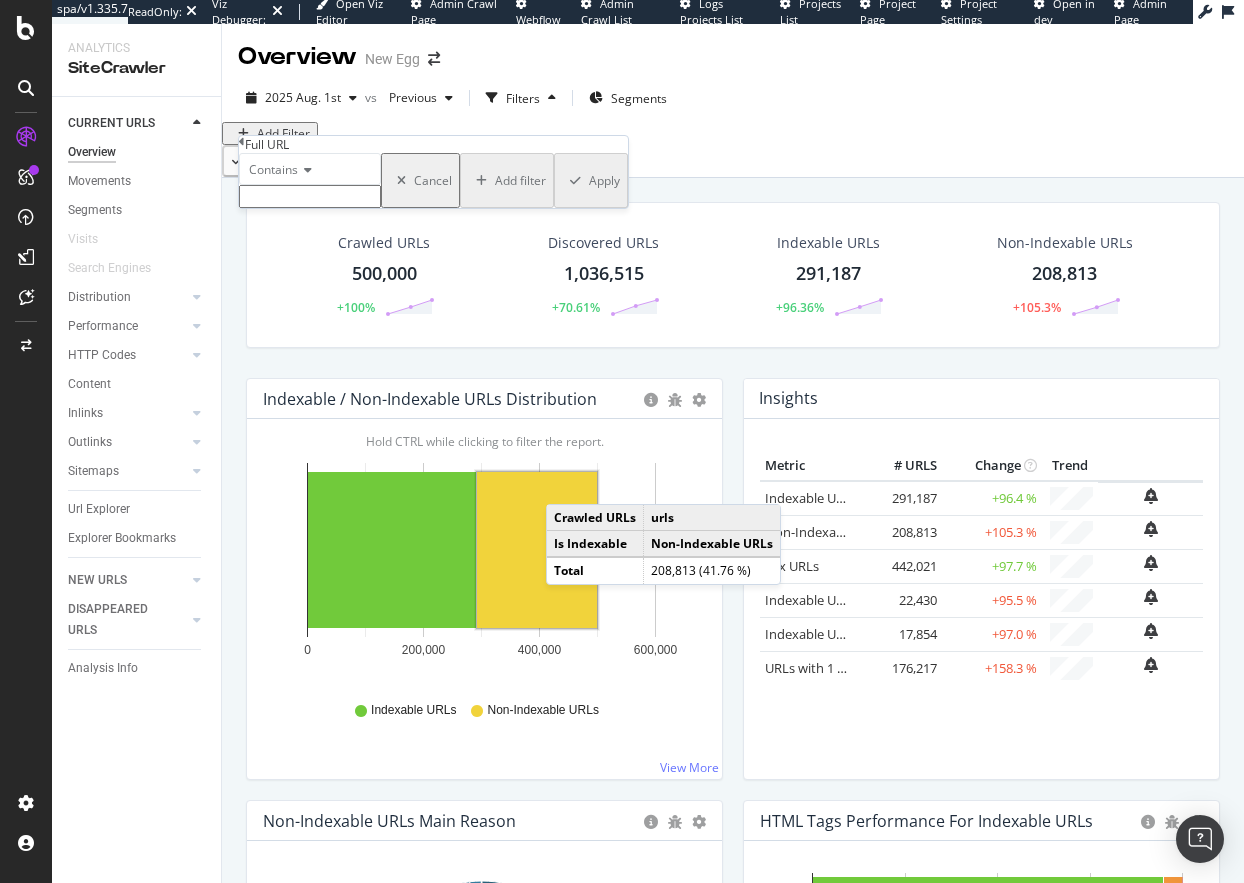 click at bounding box center (310, 196) 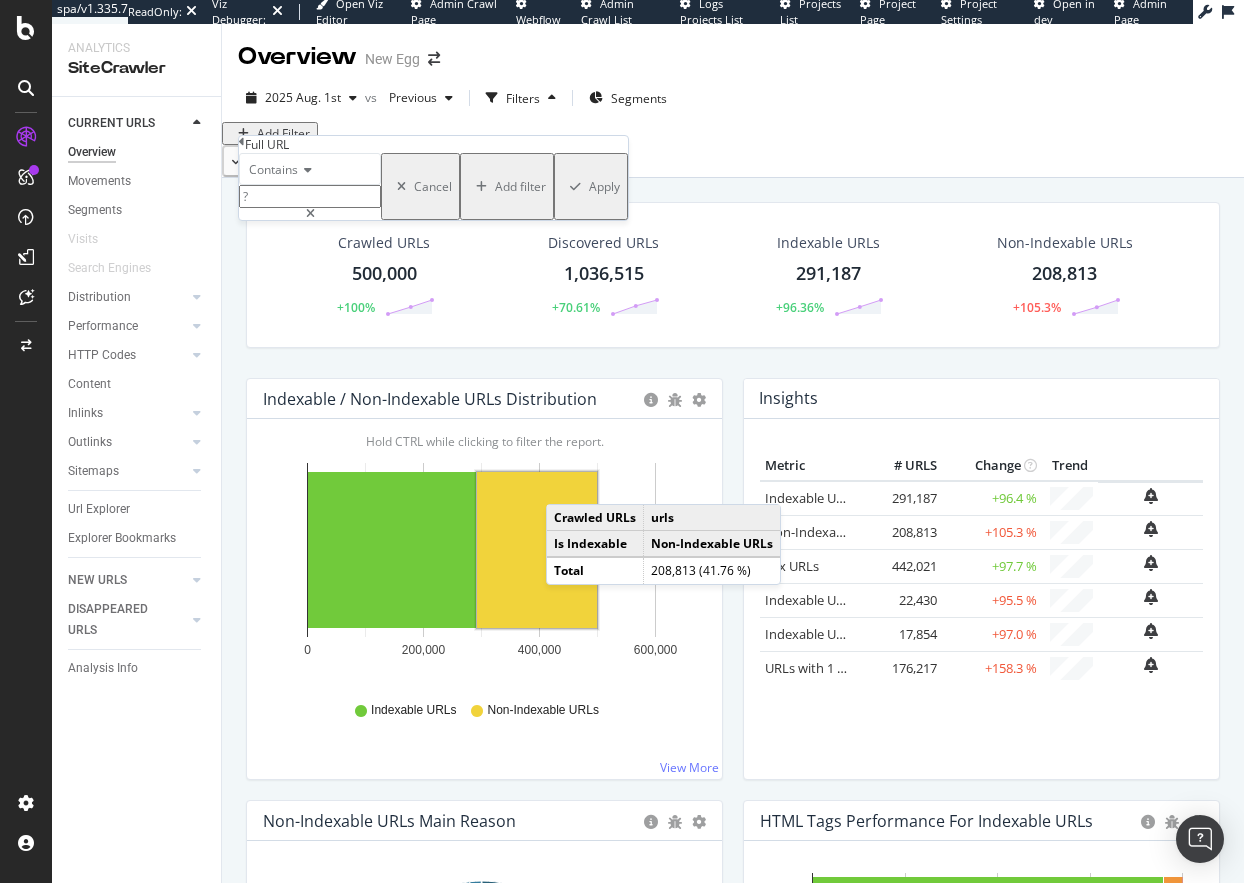 type on "?" 